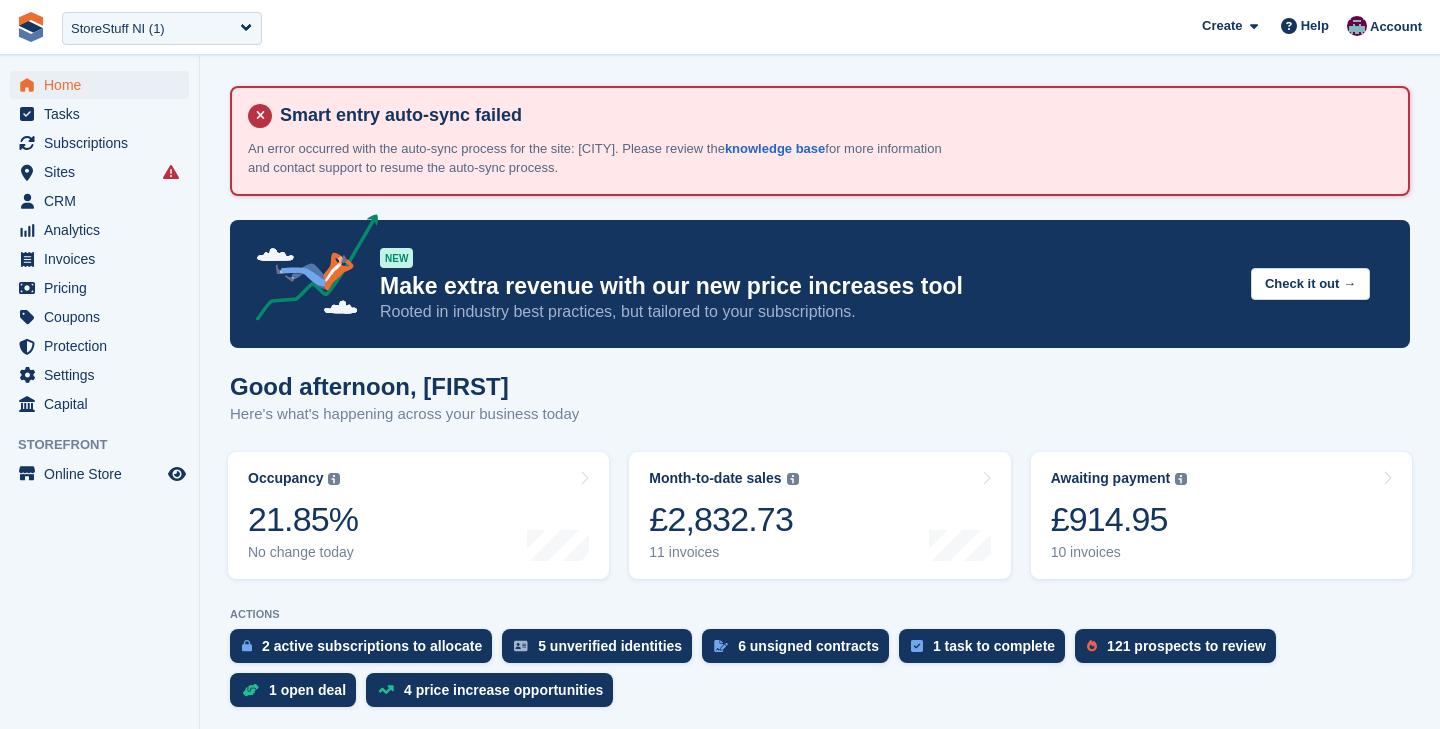 click on "StoreStuff NI (1)" at bounding box center [118, 29] 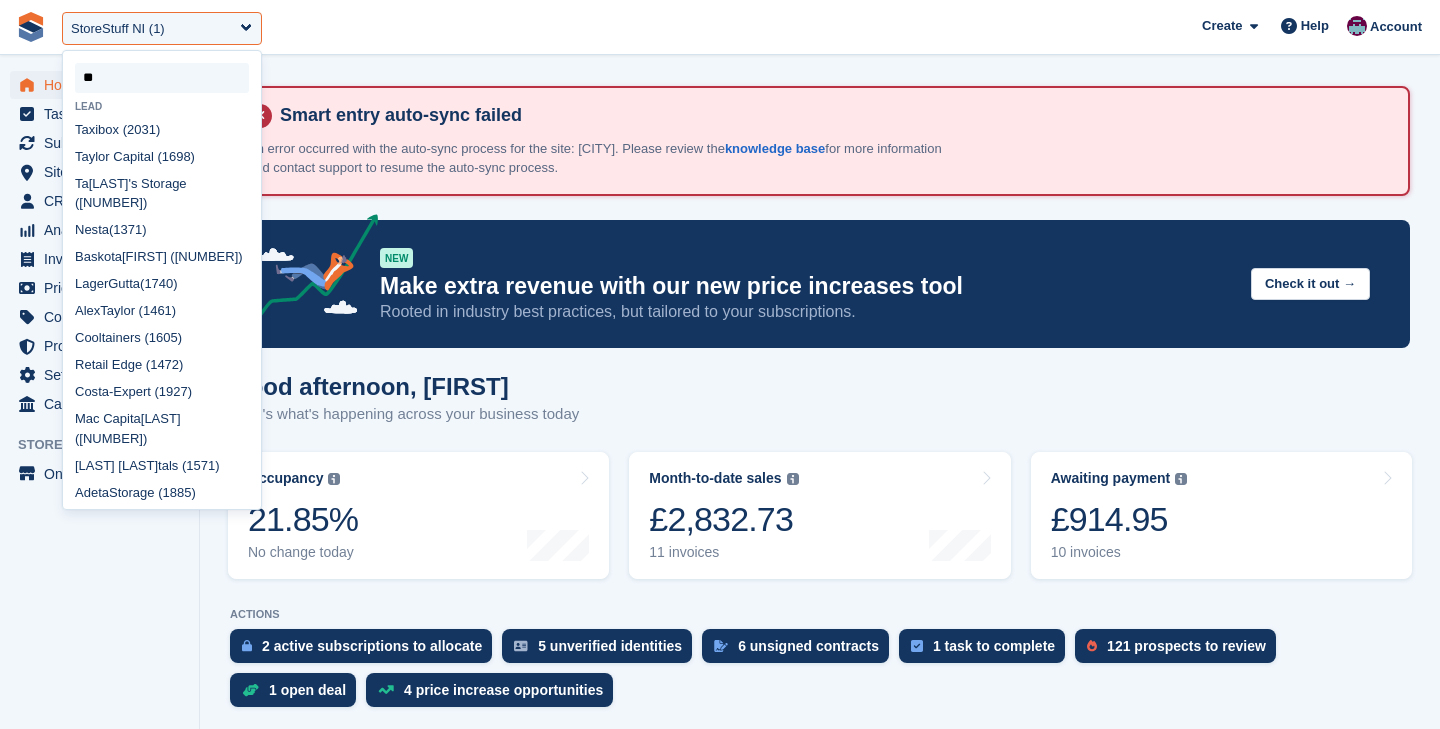 type on "*" 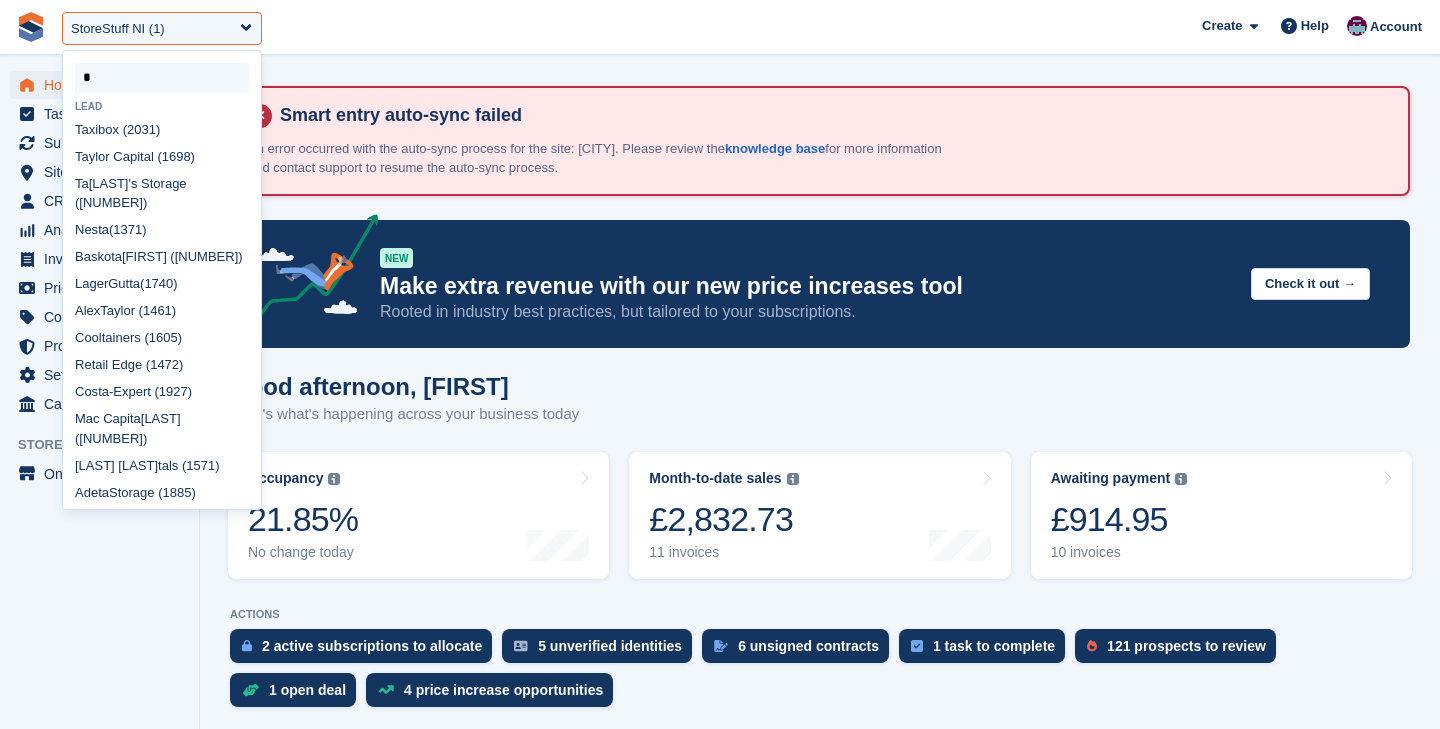 type 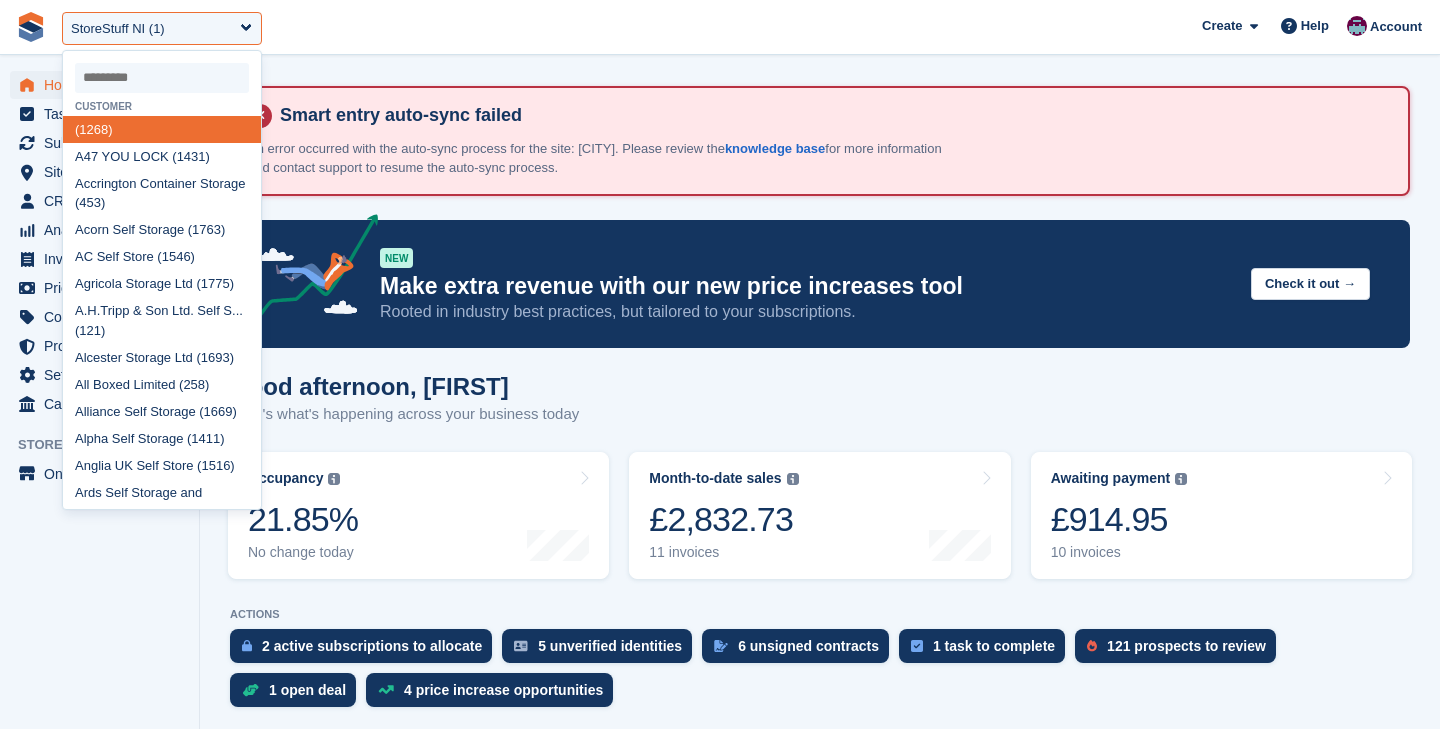 select 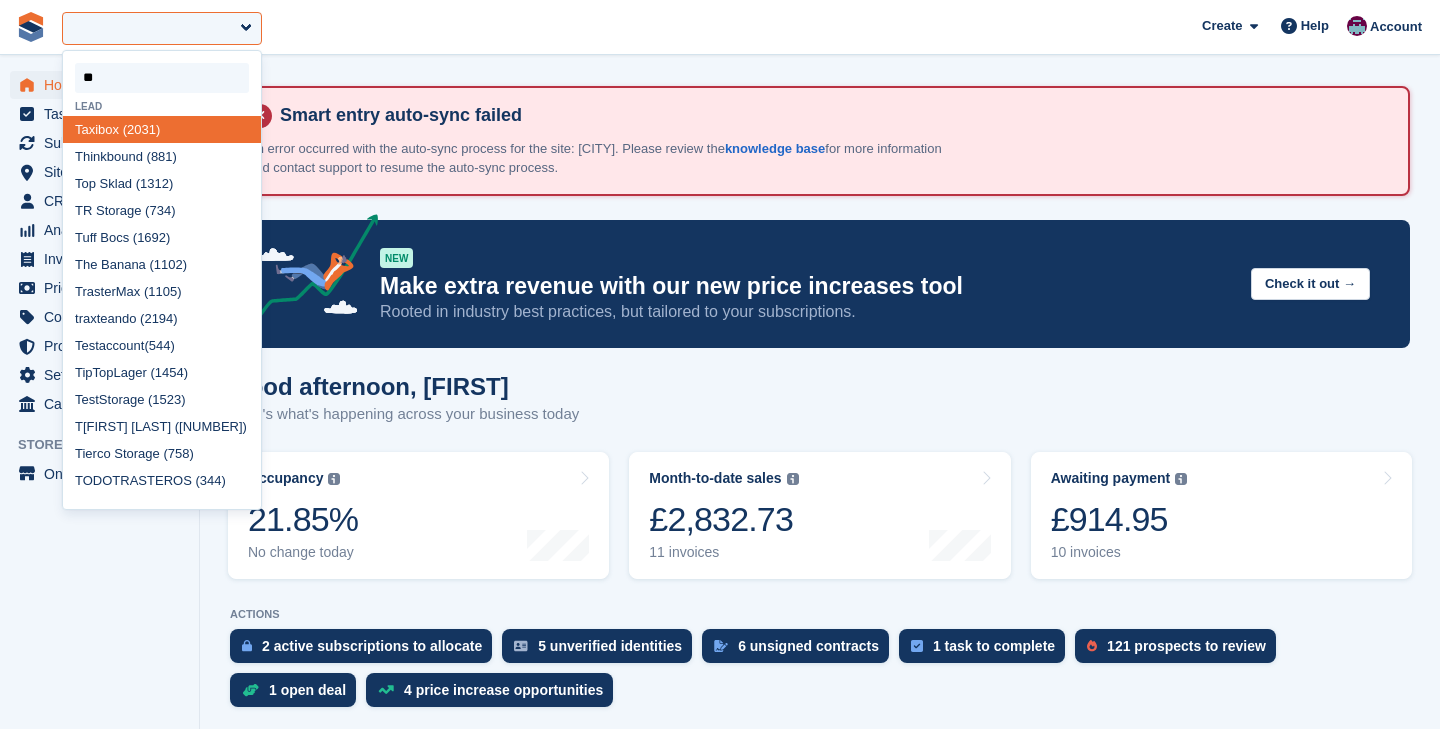 type on "***" 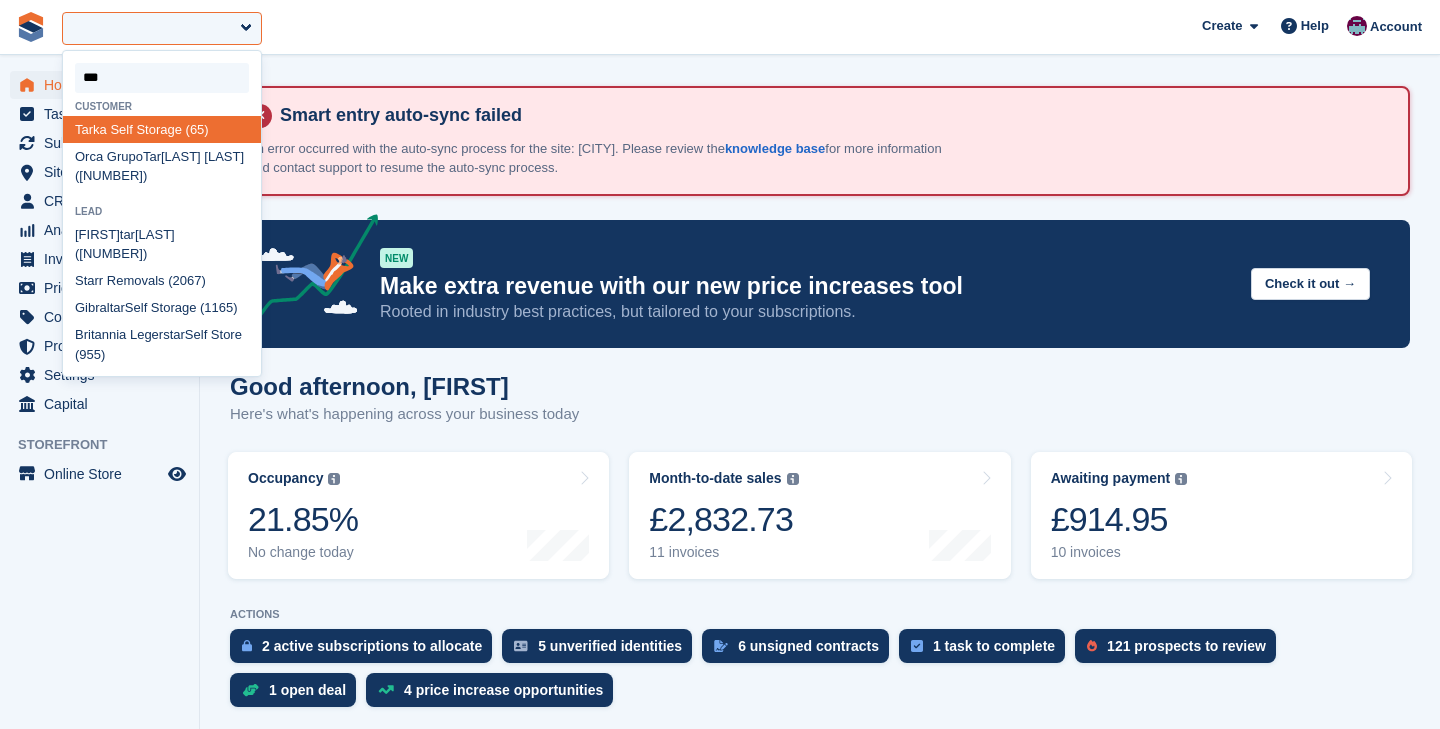 select on "**" 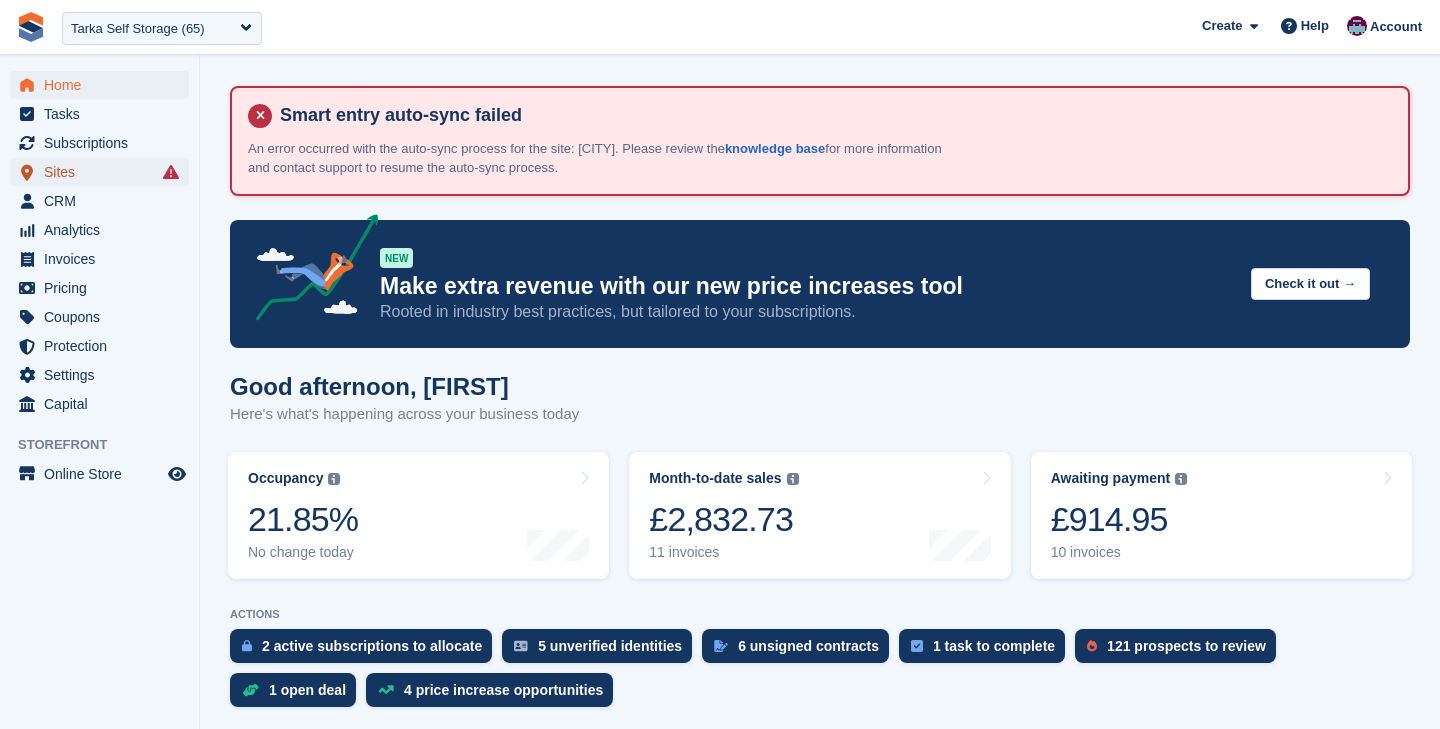 click on "Sites" at bounding box center (104, 172) 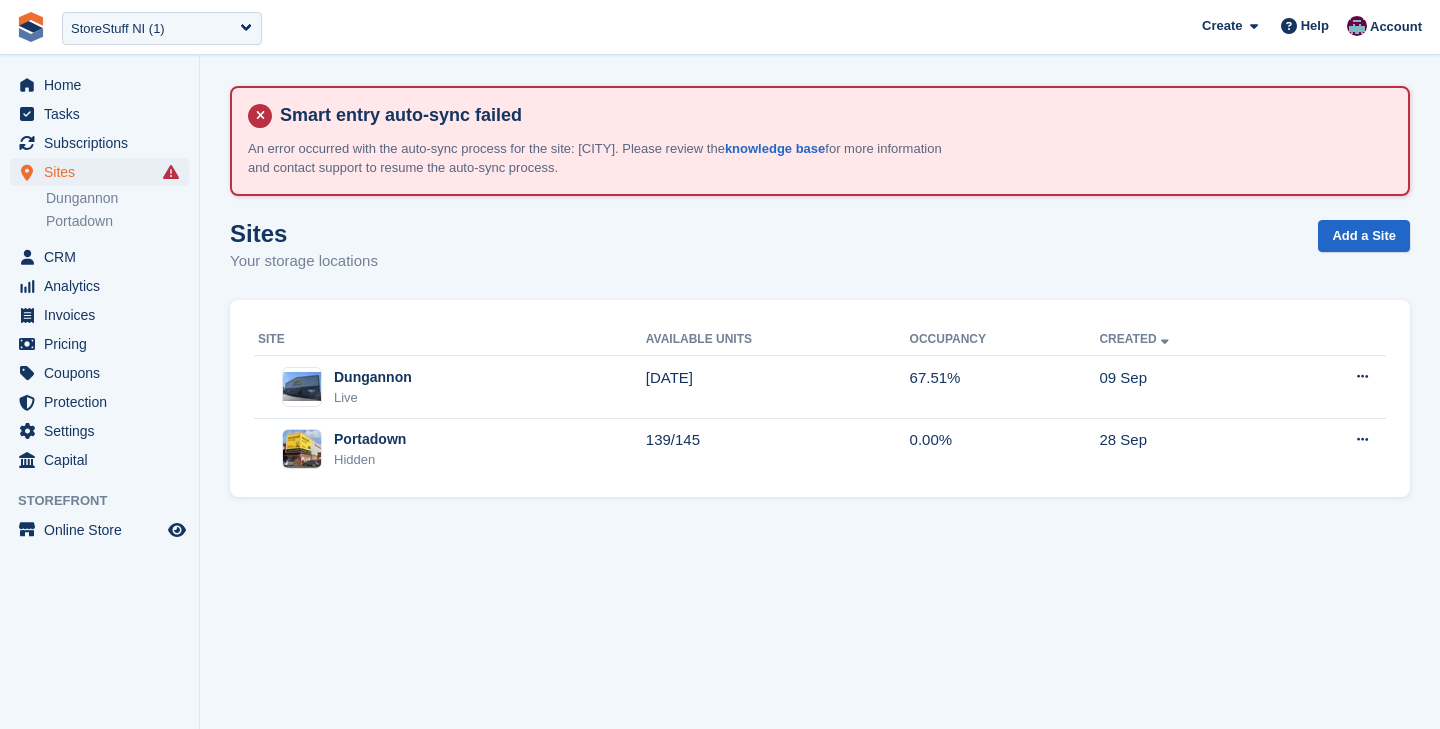 scroll, scrollTop: 0, scrollLeft: 0, axis: both 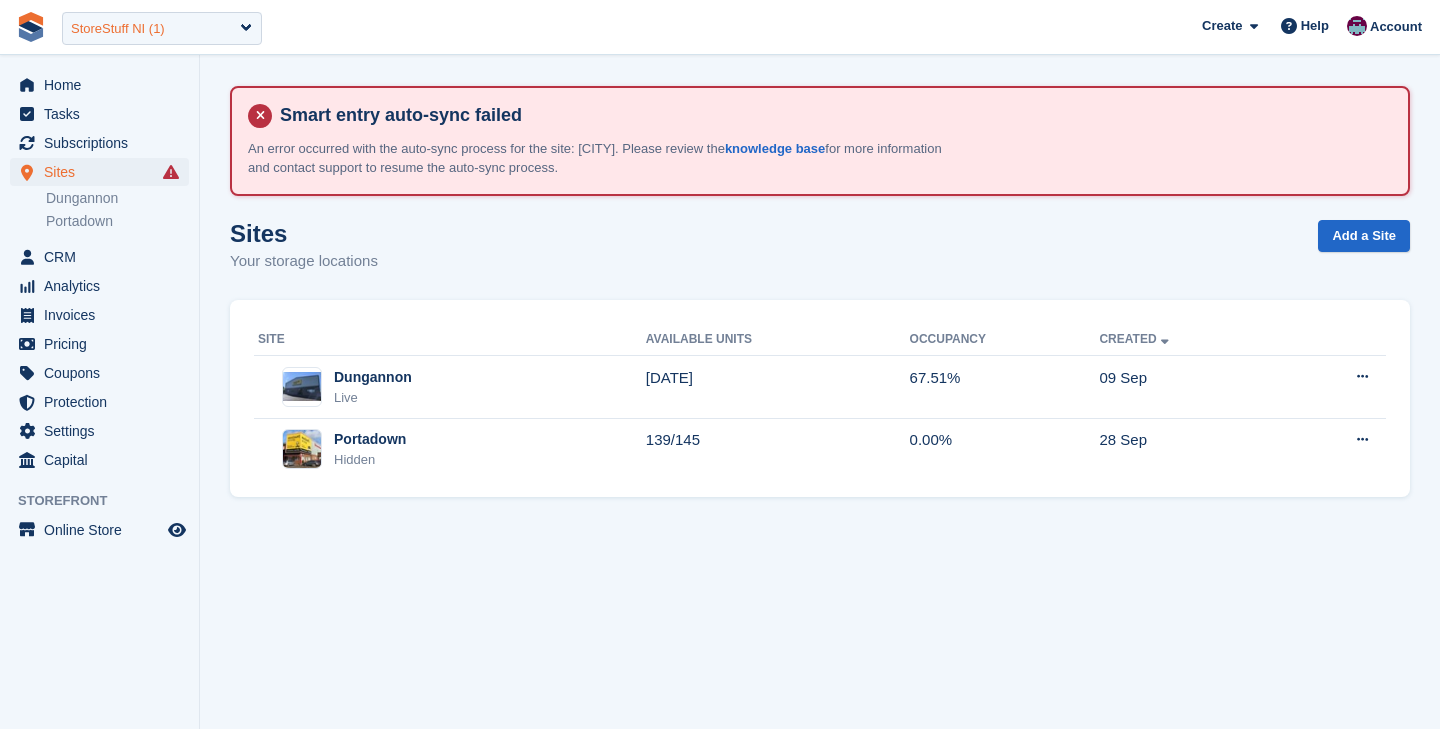 click on "StoreStuff NI (1)" at bounding box center [118, 29] 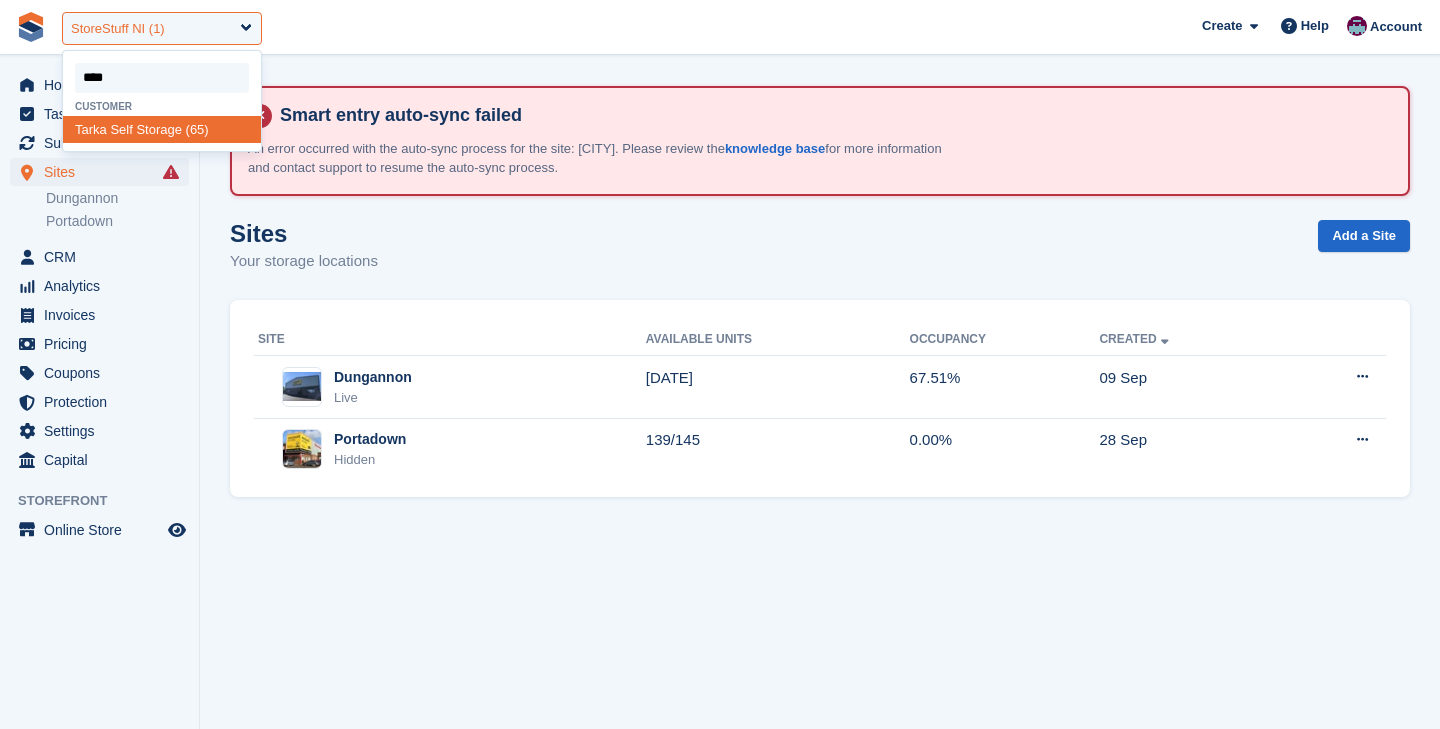 type on "*****" 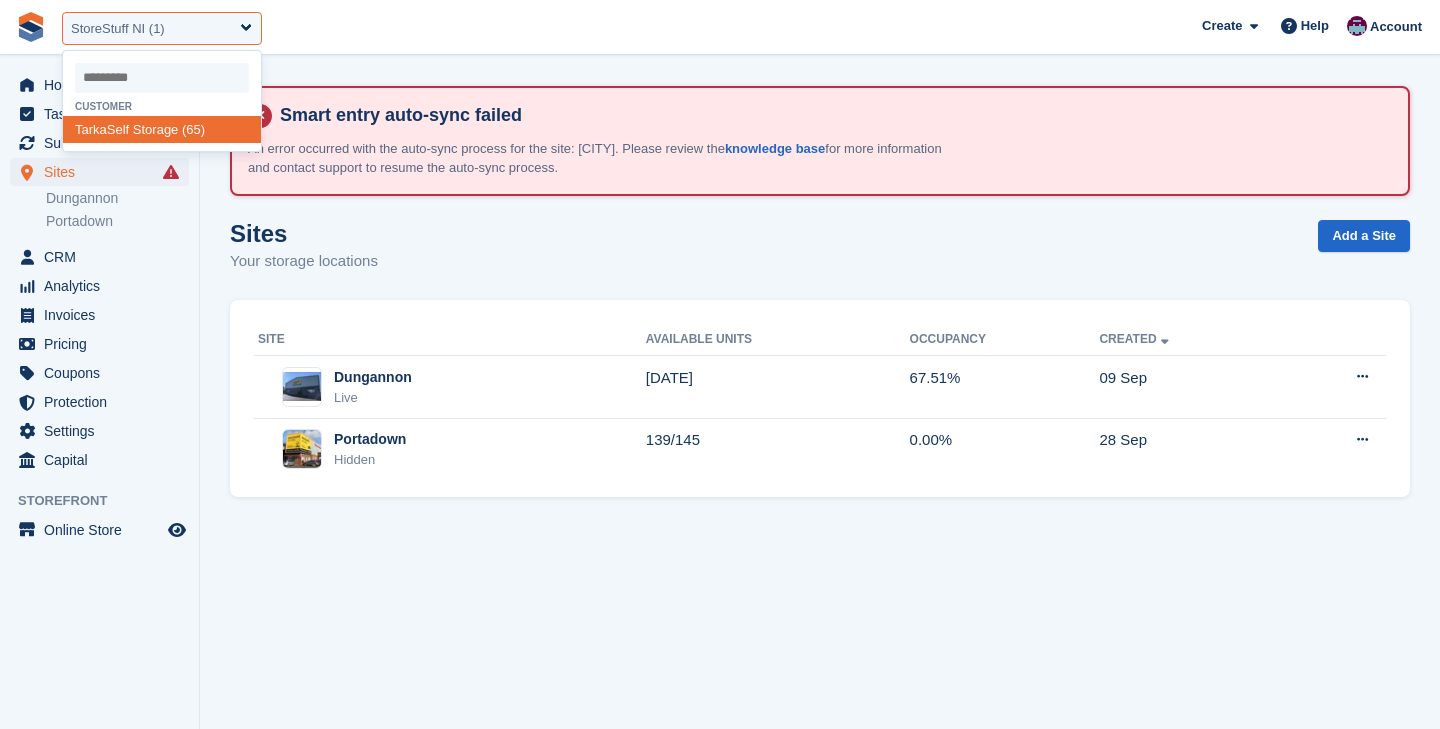 select on "**" 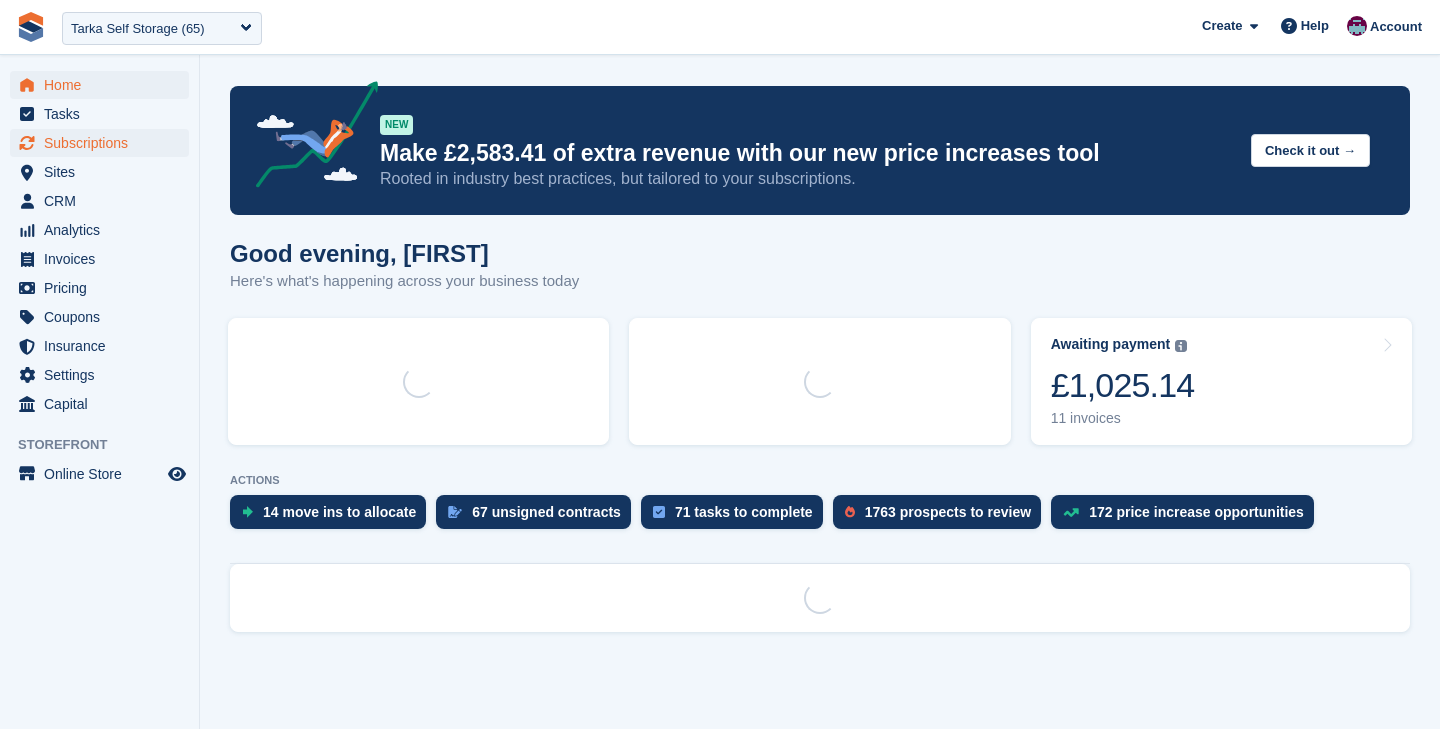 scroll, scrollTop: 0, scrollLeft: 0, axis: both 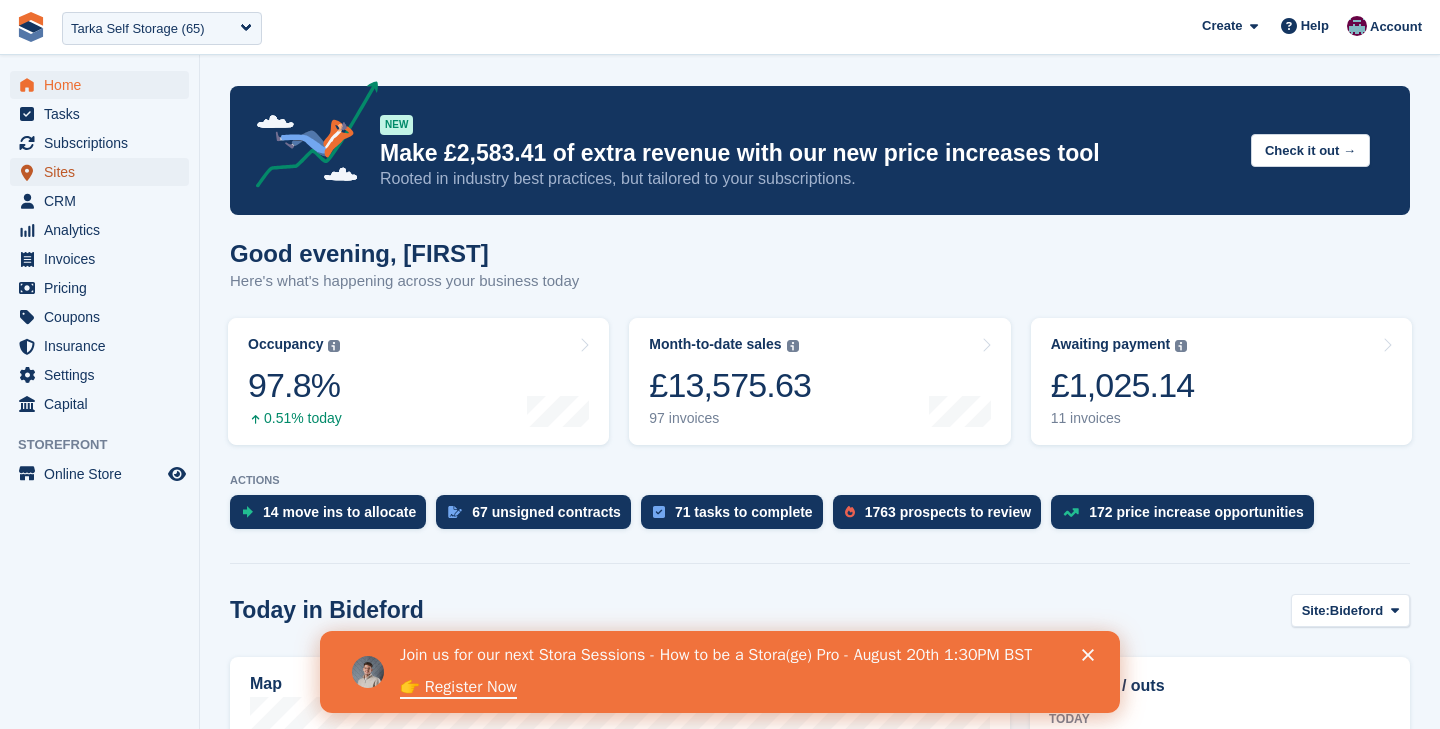 click on "Sites" at bounding box center (104, 172) 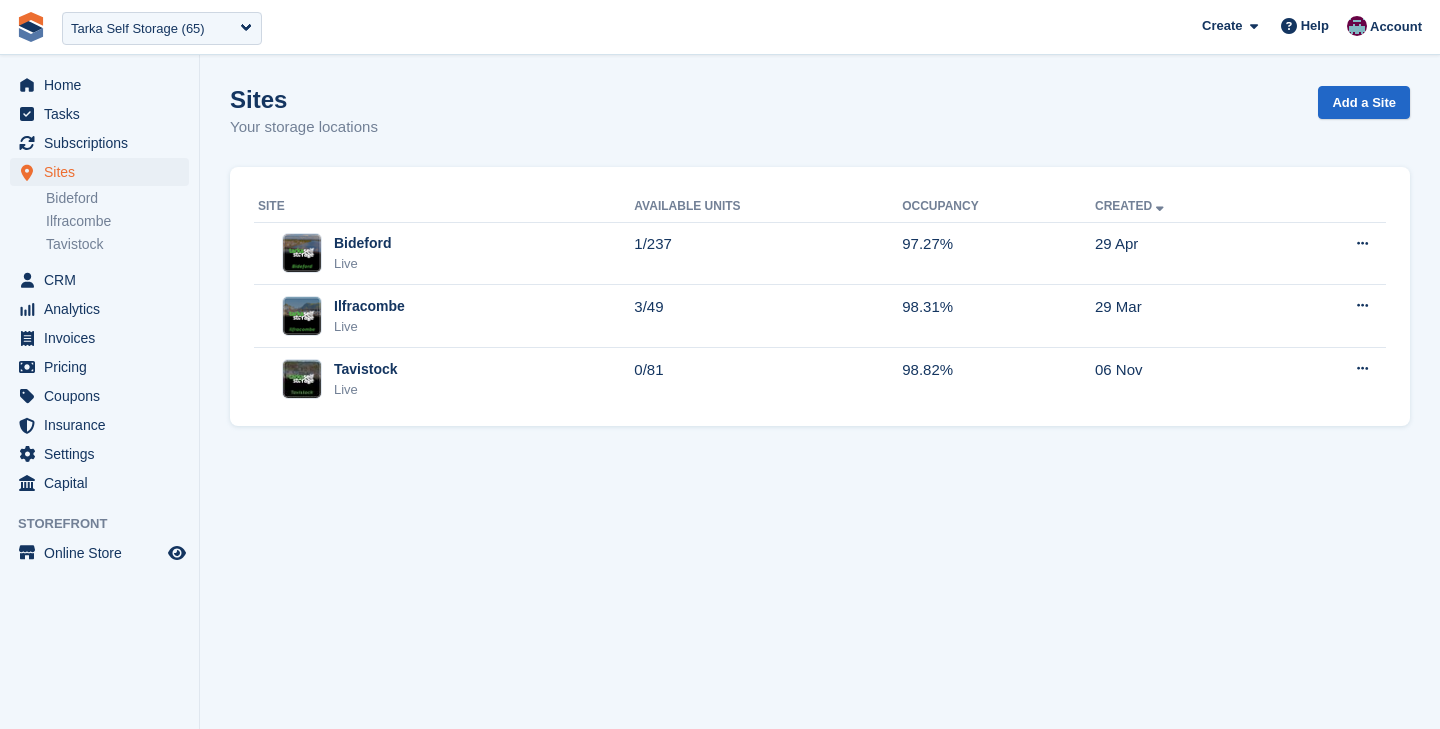 scroll, scrollTop: 0, scrollLeft: 0, axis: both 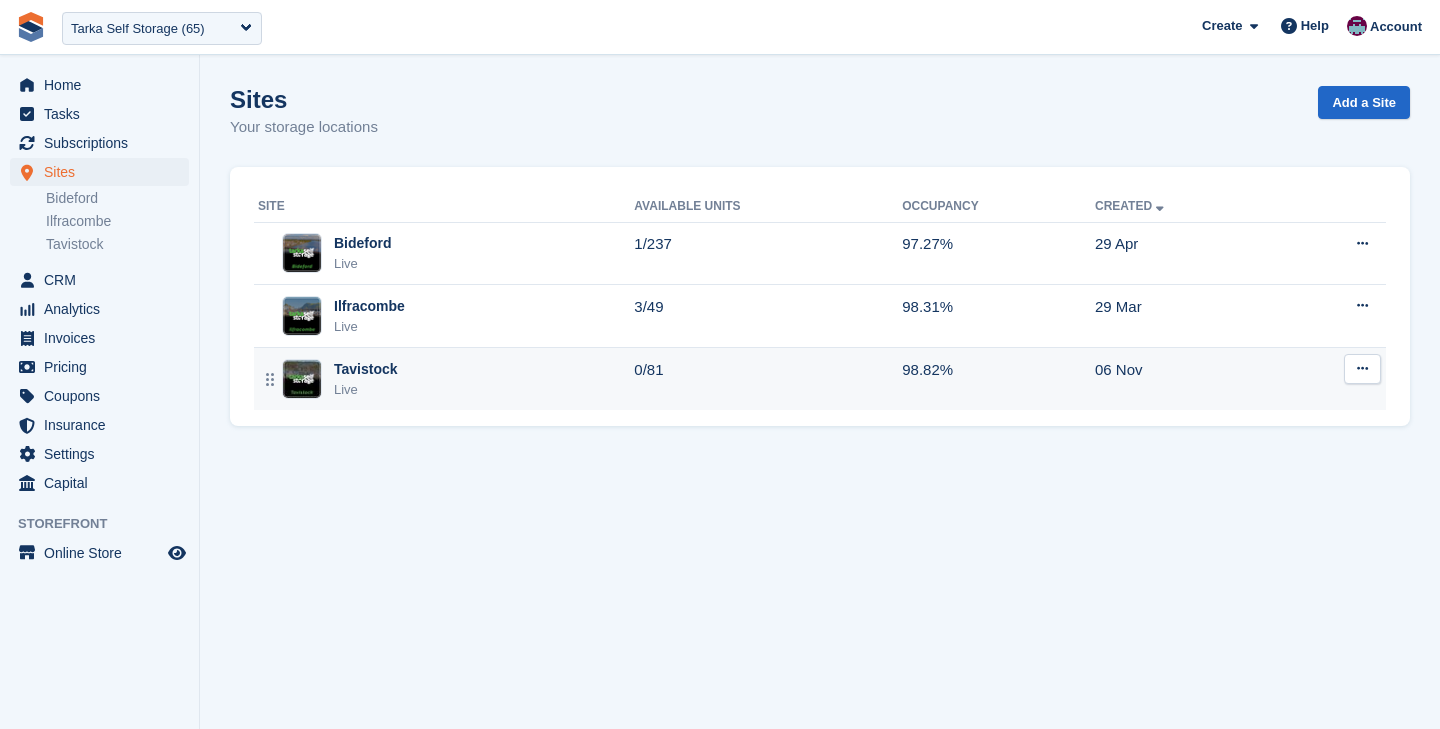 click on "Tavistock
Live" at bounding box center (446, 379) 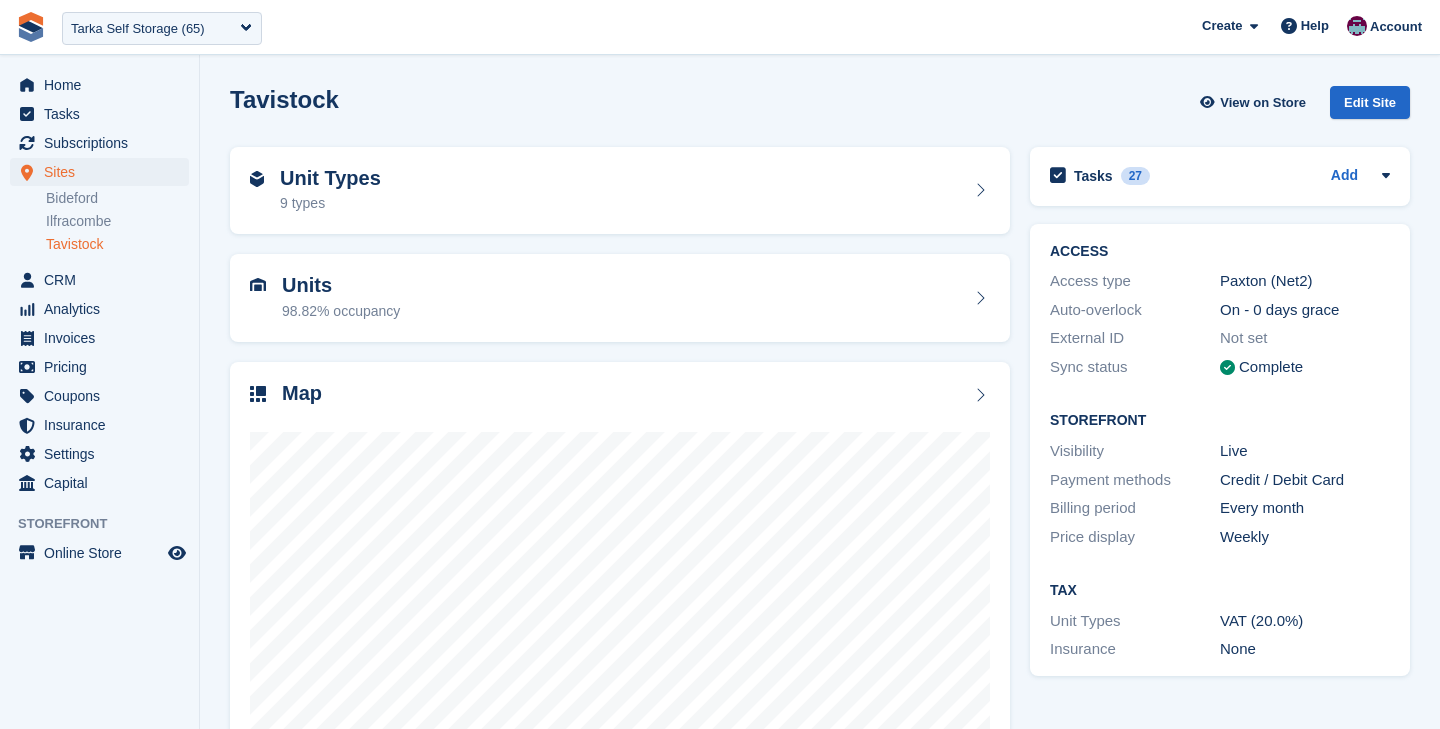 scroll, scrollTop: 0, scrollLeft: 0, axis: both 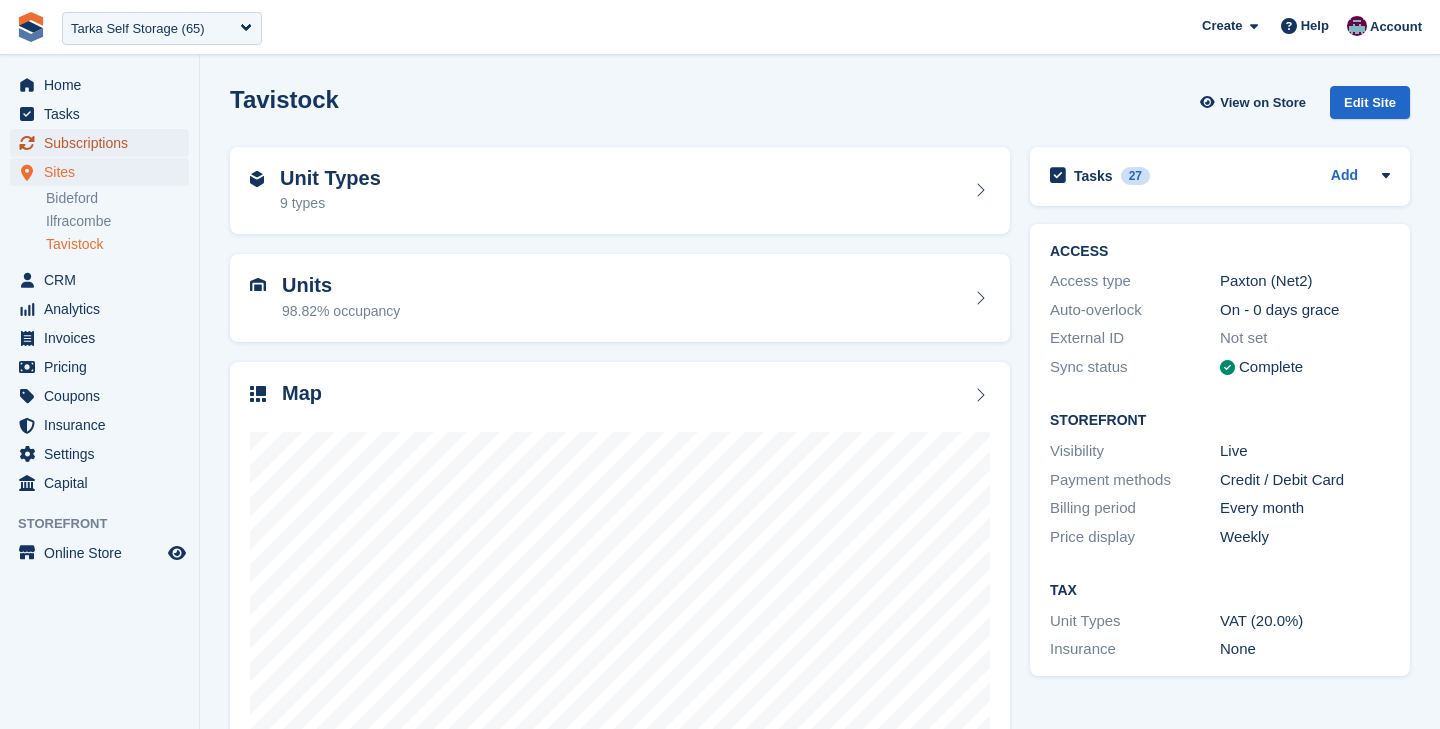 click on "Subscriptions" at bounding box center [104, 143] 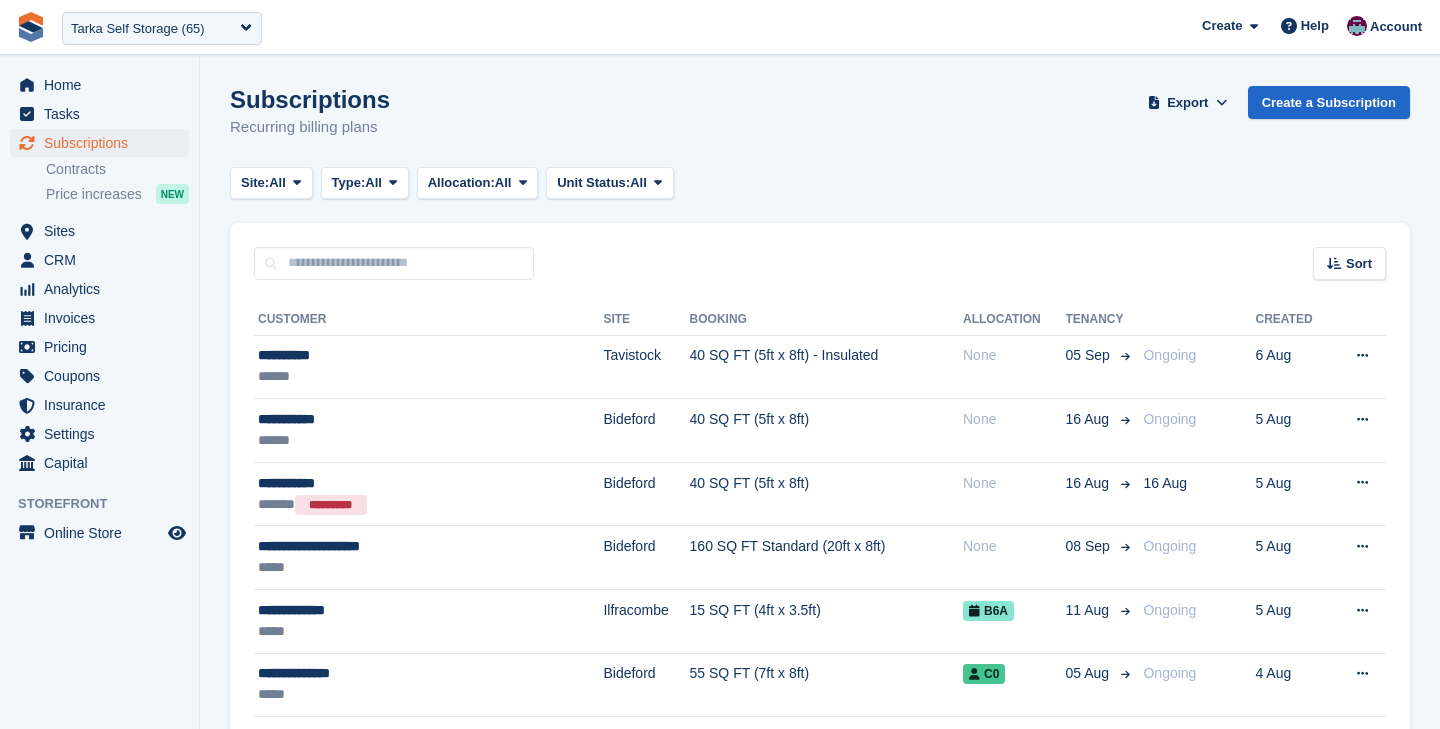 scroll, scrollTop: 0, scrollLeft: 0, axis: both 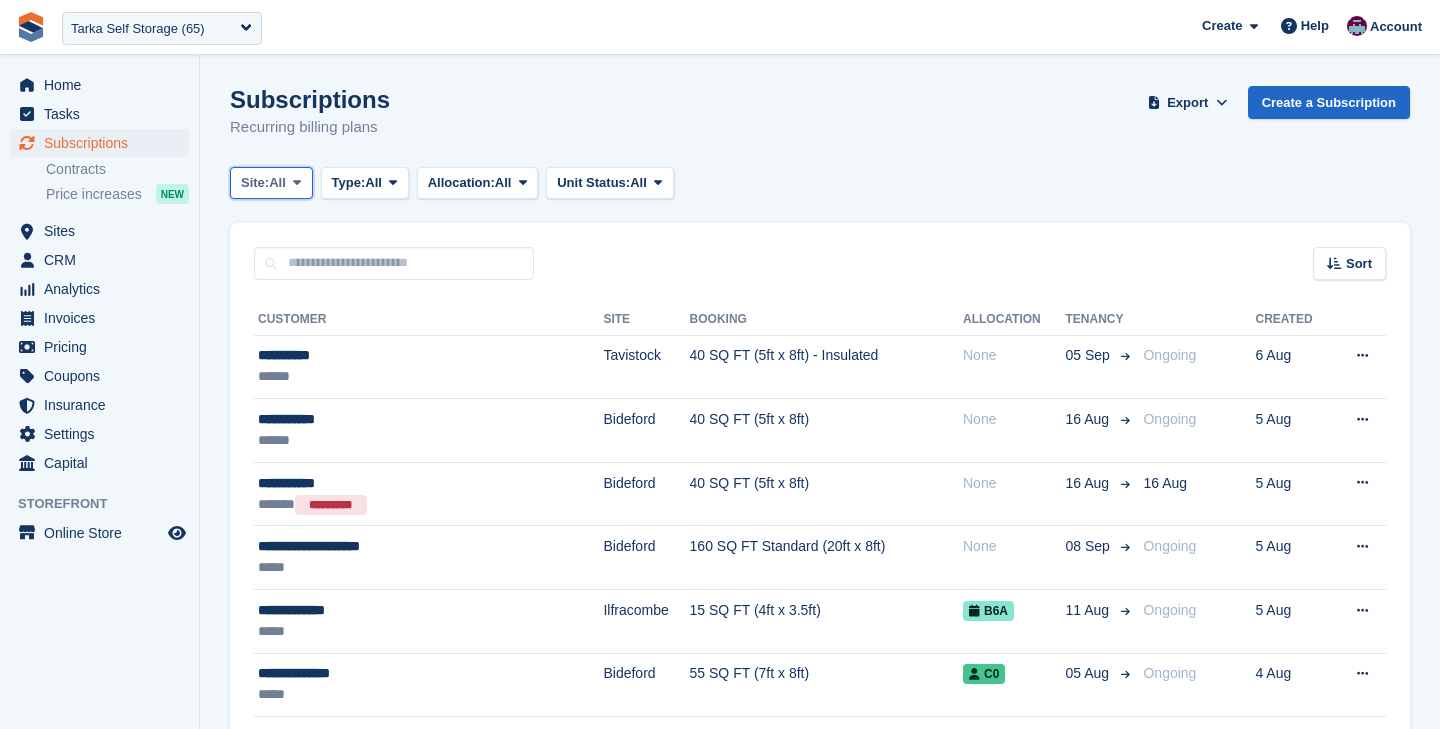 click on "All" at bounding box center (277, 183) 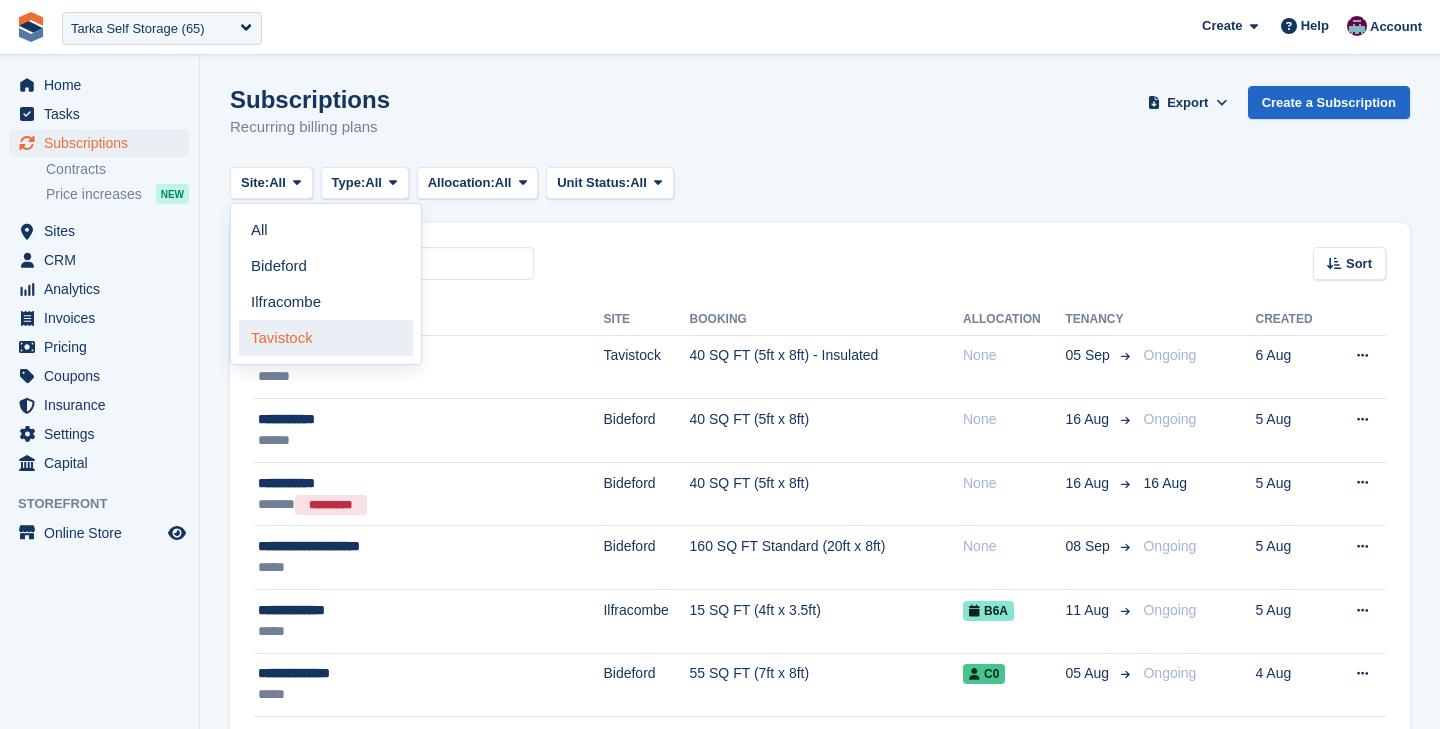 click on "Tavistock" at bounding box center [326, 338] 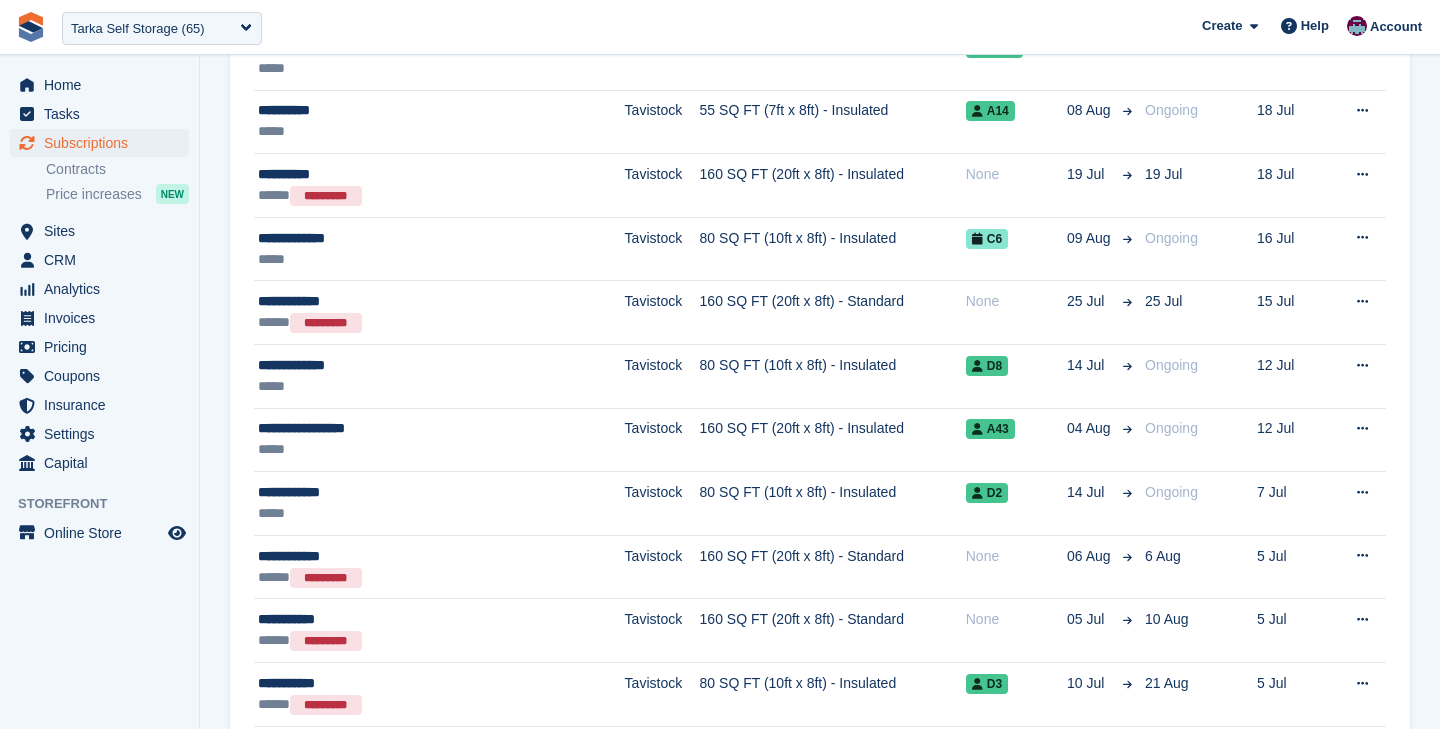 scroll, scrollTop: 901, scrollLeft: 0, axis: vertical 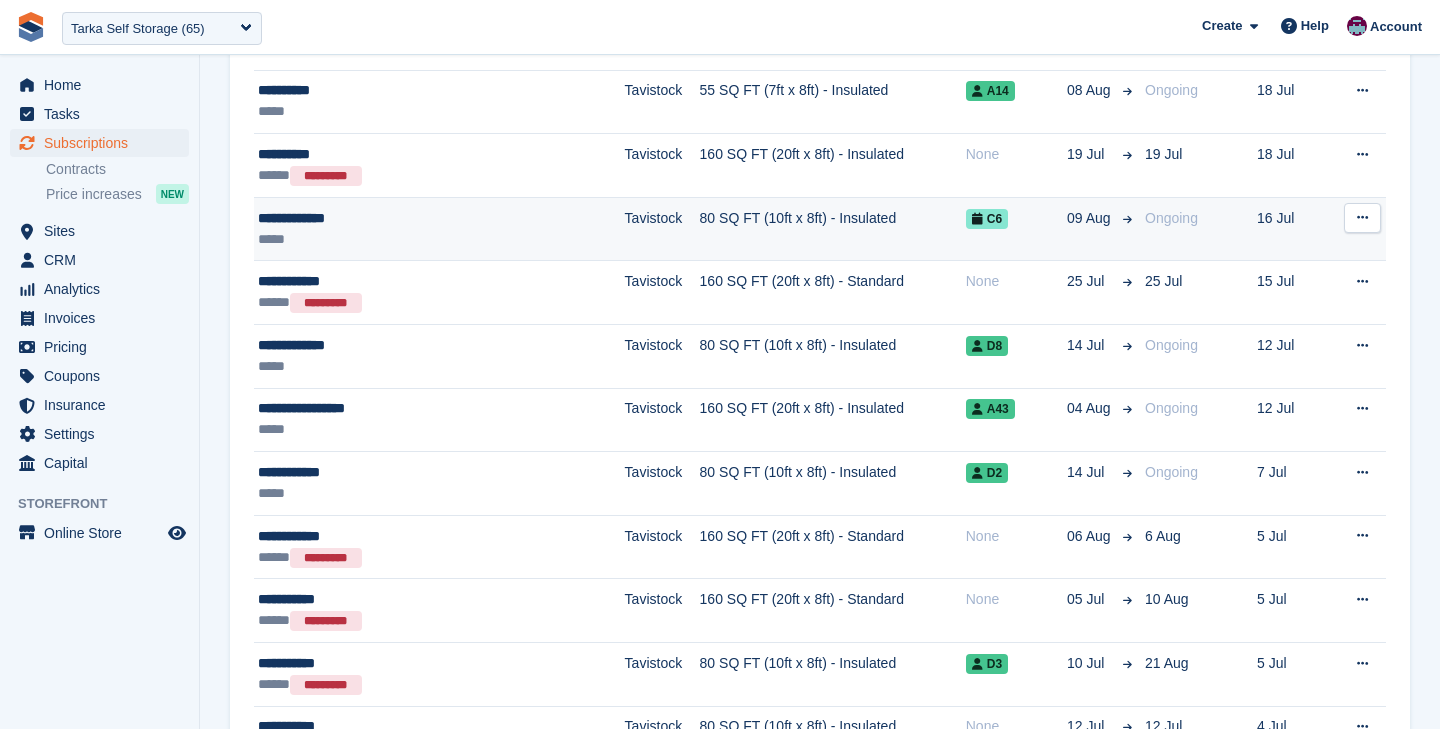 click on "**********" at bounding box center [398, 218] 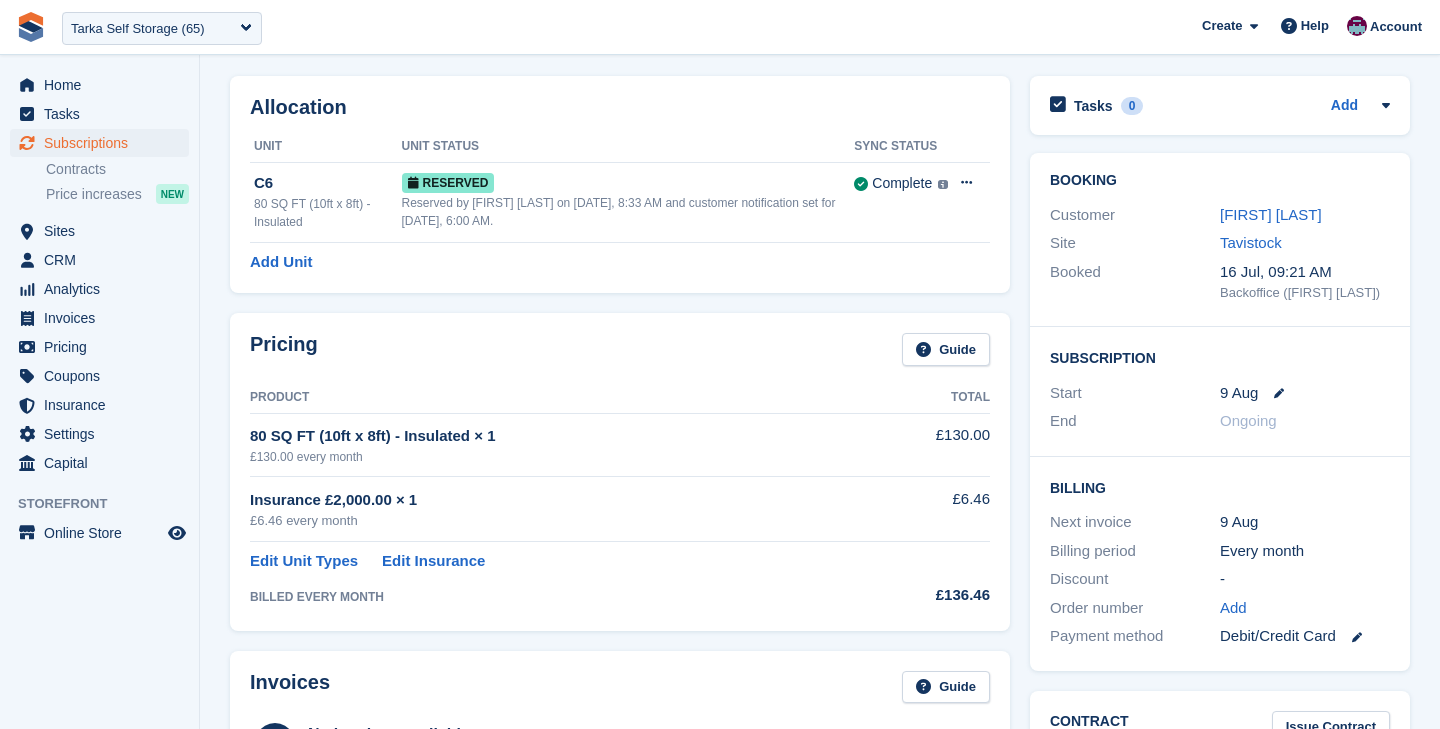 scroll, scrollTop: 0, scrollLeft: 0, axis: both 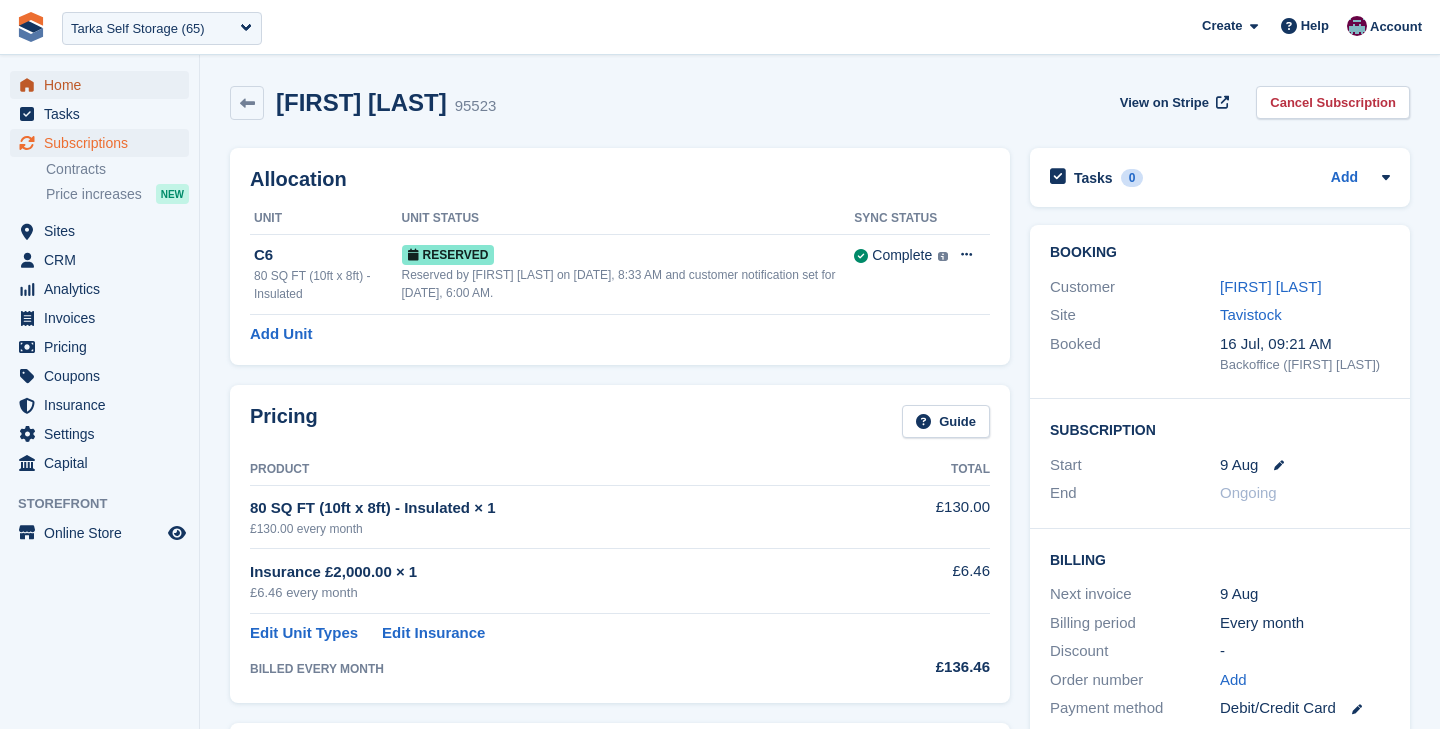 click on "Home" at bounding box center [104, 85] 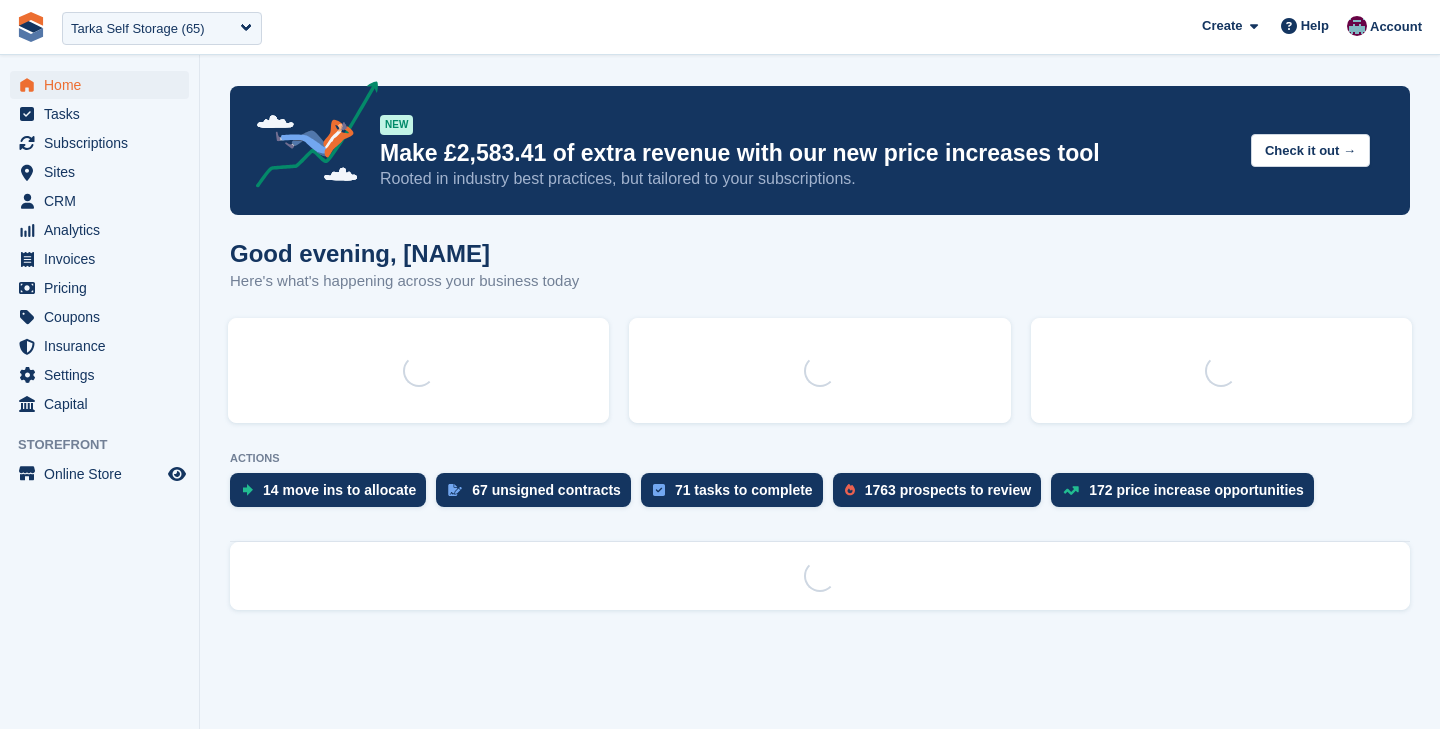 click on "Tarka Self Storage (65)" at bounding box center (138, 29) 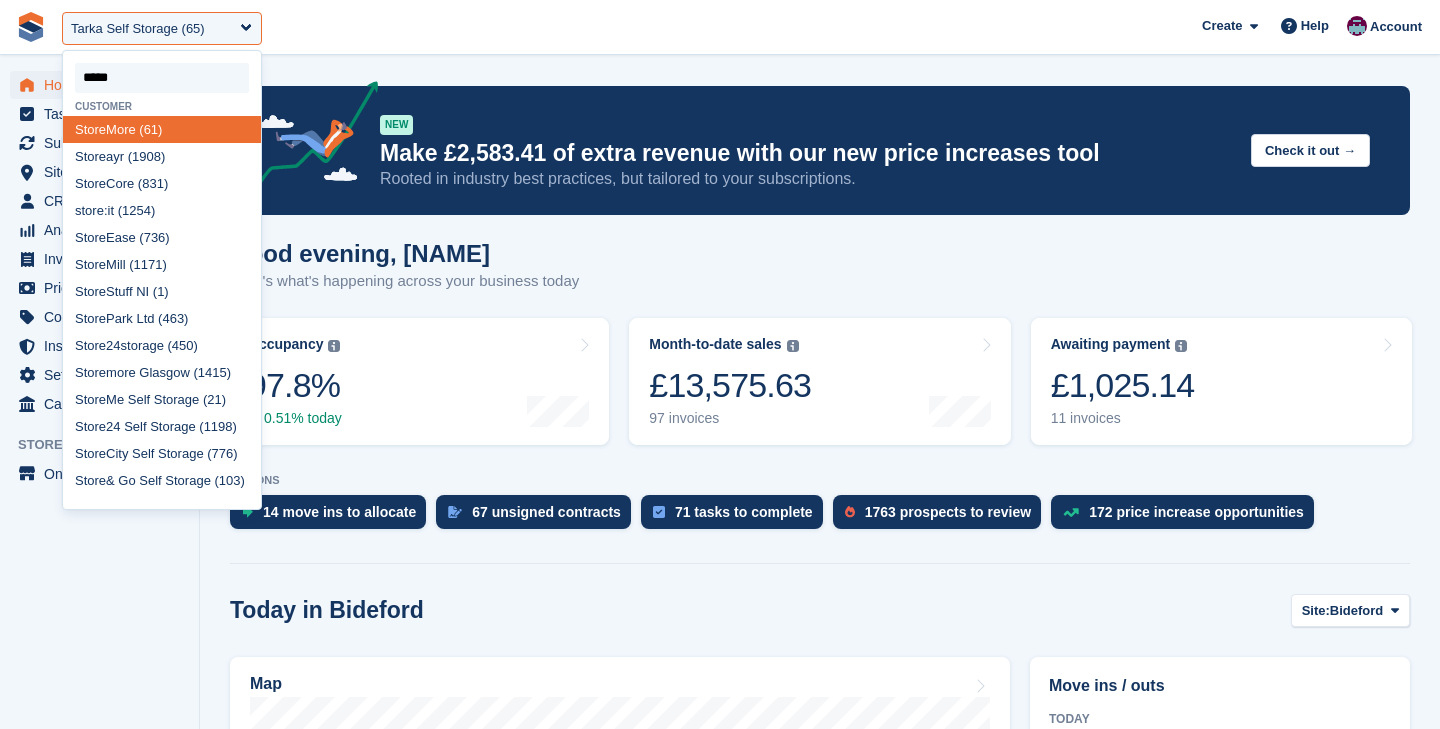 type on "******" 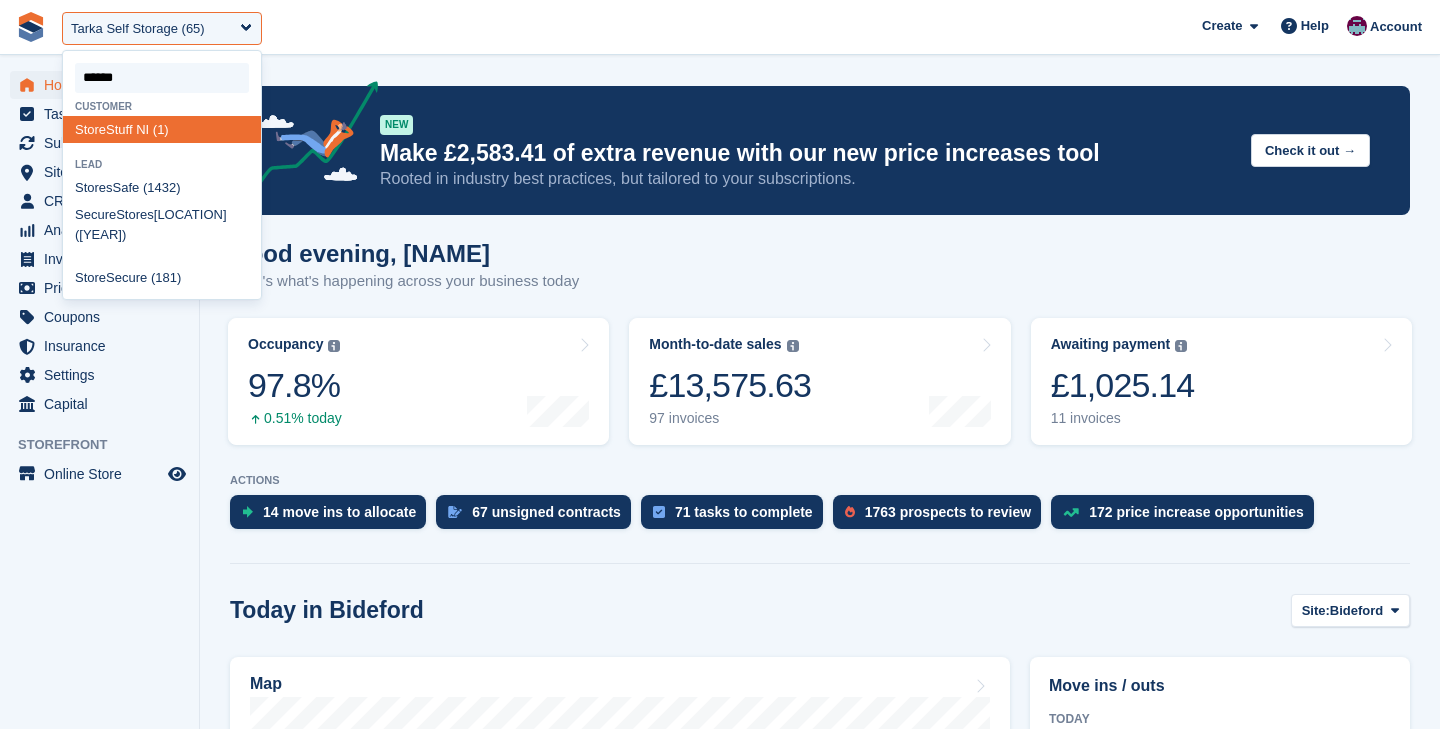 scroll, scrollTop: 0, scrollLeft: 0, axis: both 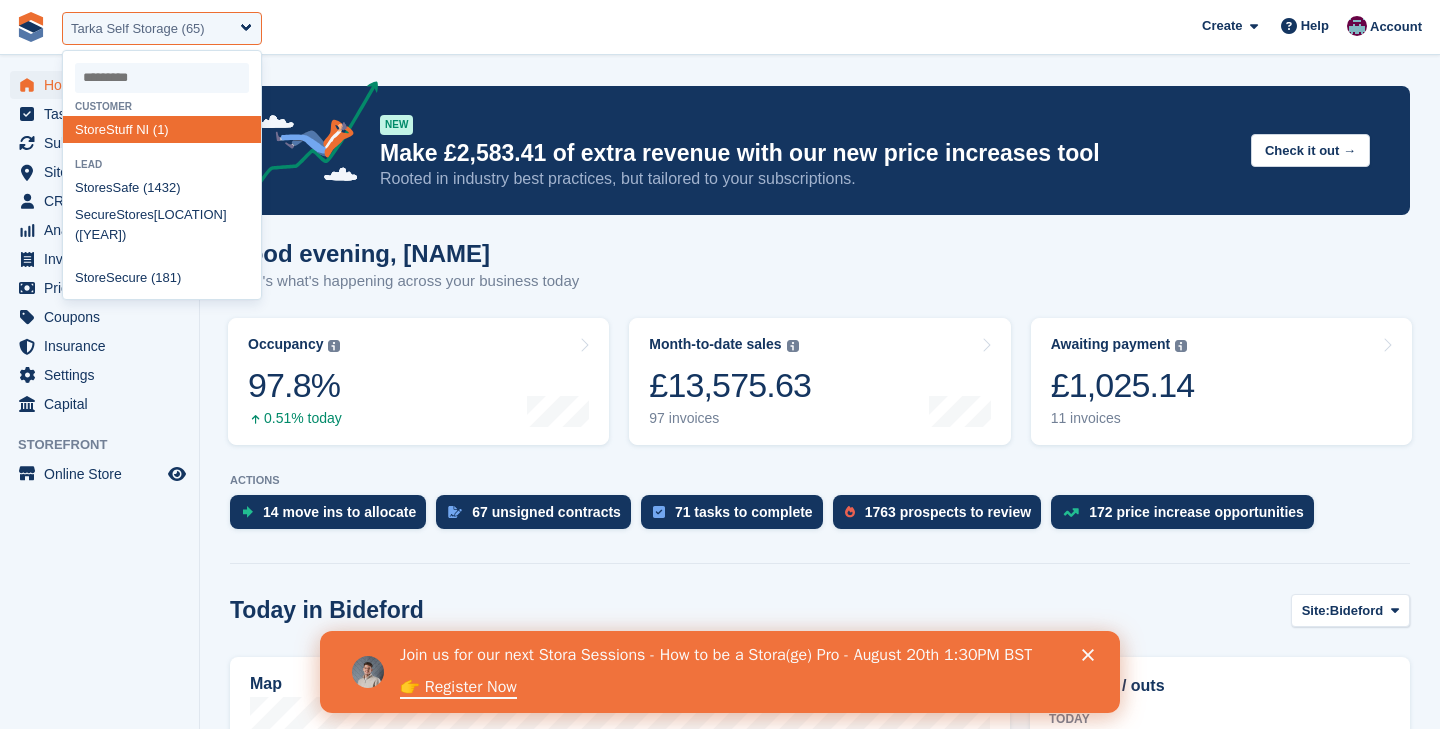 select on "*" 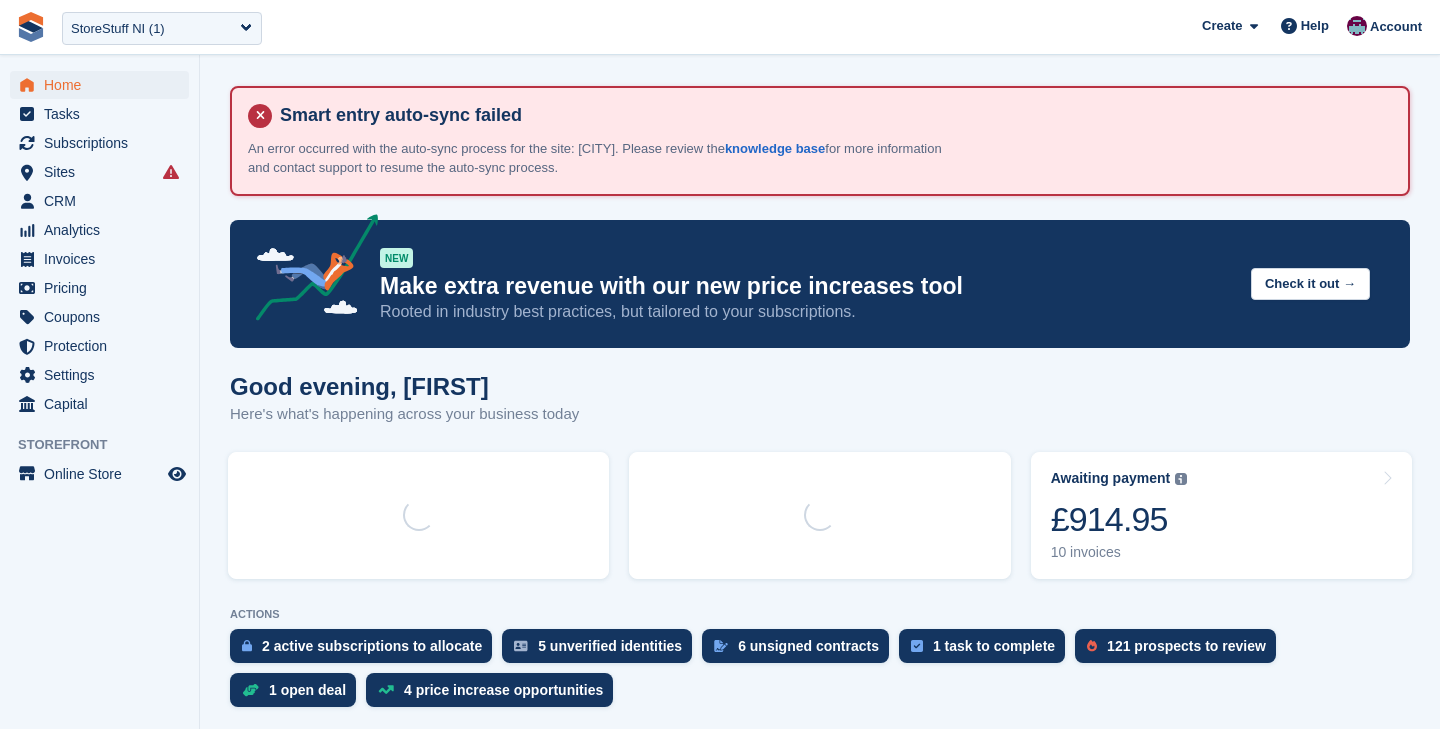 scroll, scrollTop: 0, scrollLeft: 0, axis: both 